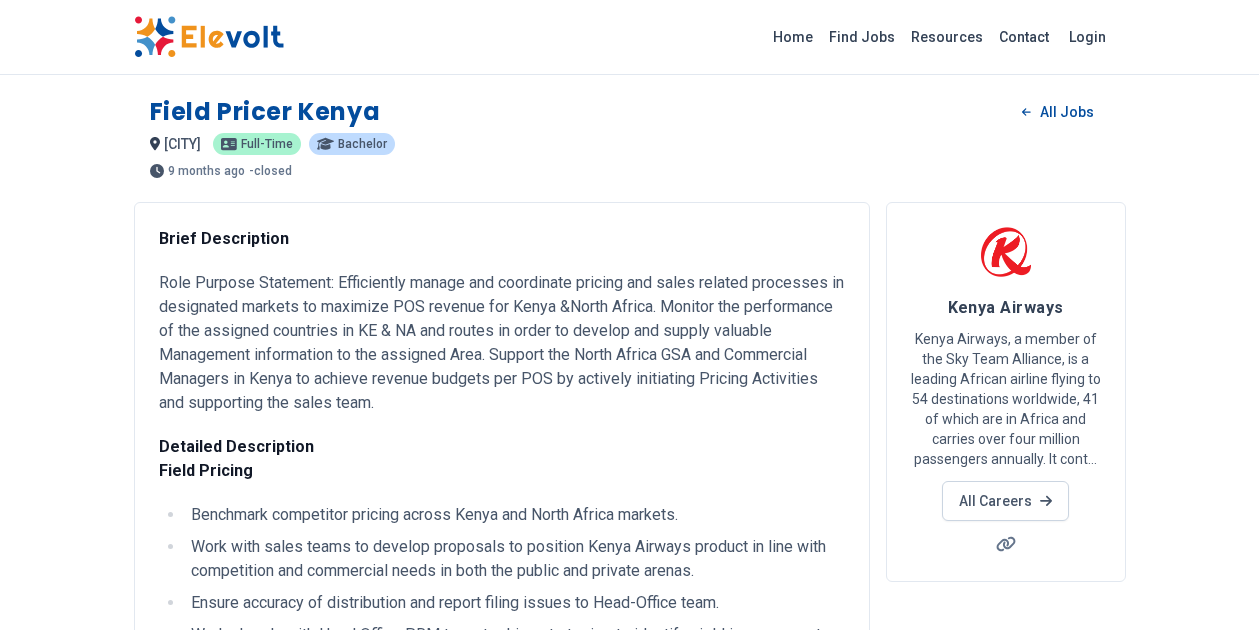 scroll, scrollTop: 100, scrollLeft: 0, axis: vertical 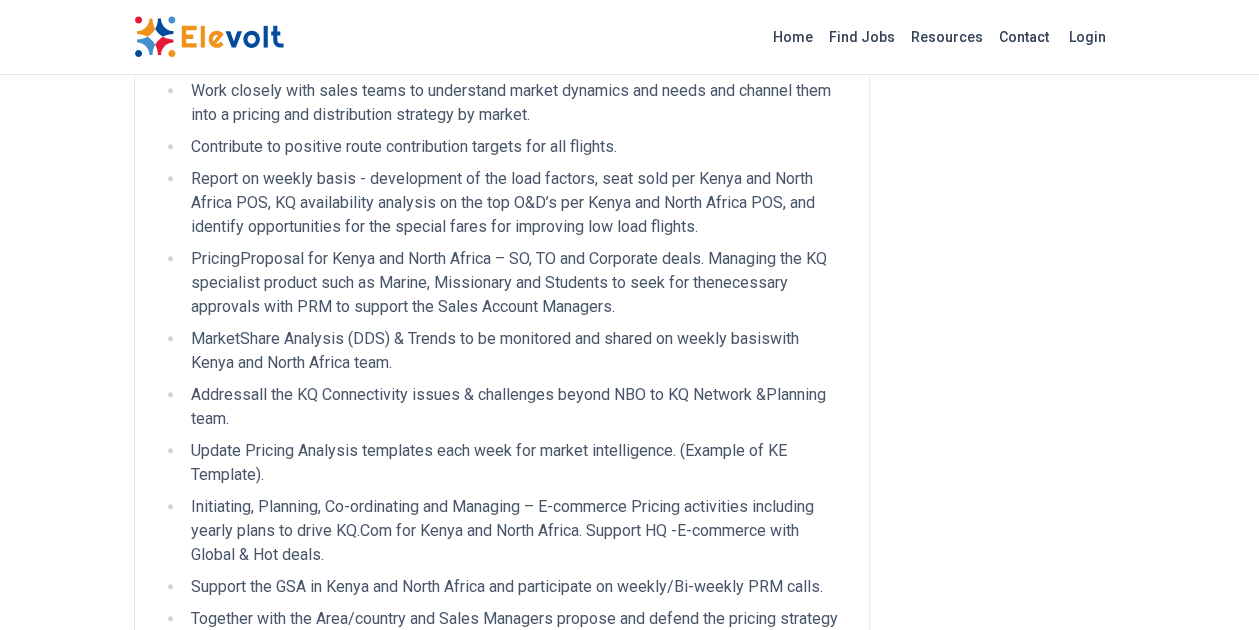 click on "PricingProposal for Kenya and North Africa – SO, TO and Corporate deals. Managing the KQ specialist product such as Marine, Missionary and Students to seek for thenecessary approvals with PRM to support the Sales Account Managers." at bounding box center (515, 283) 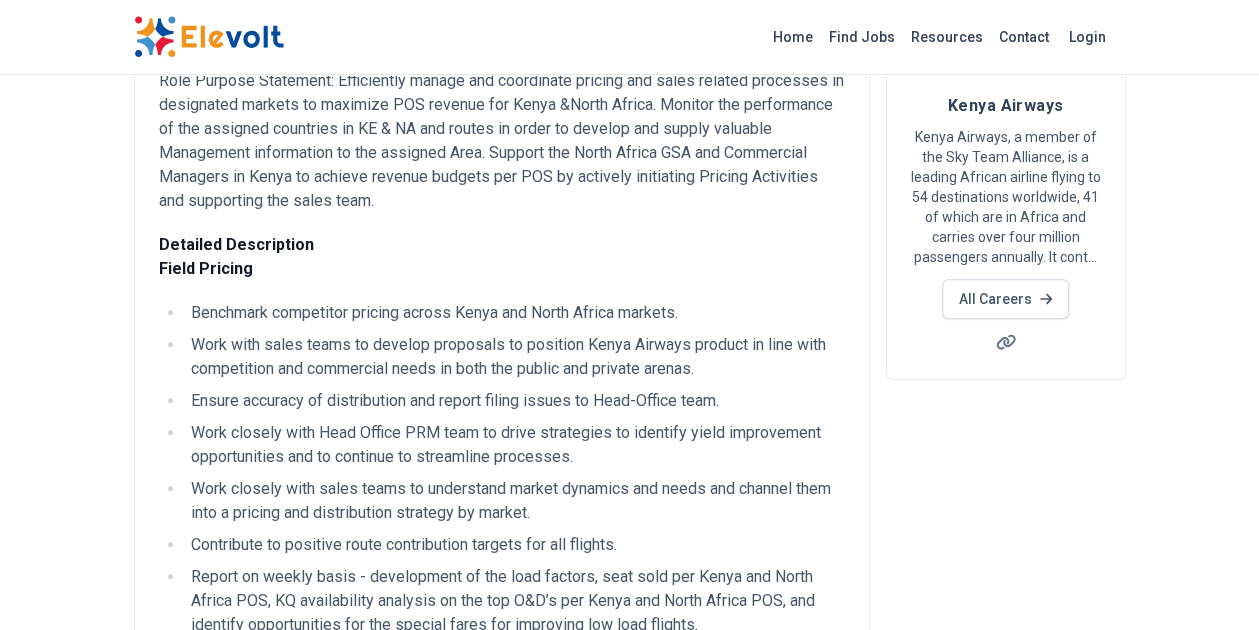 scroll, scrollTop: 200, scrollLeft: 0, axis: vertical 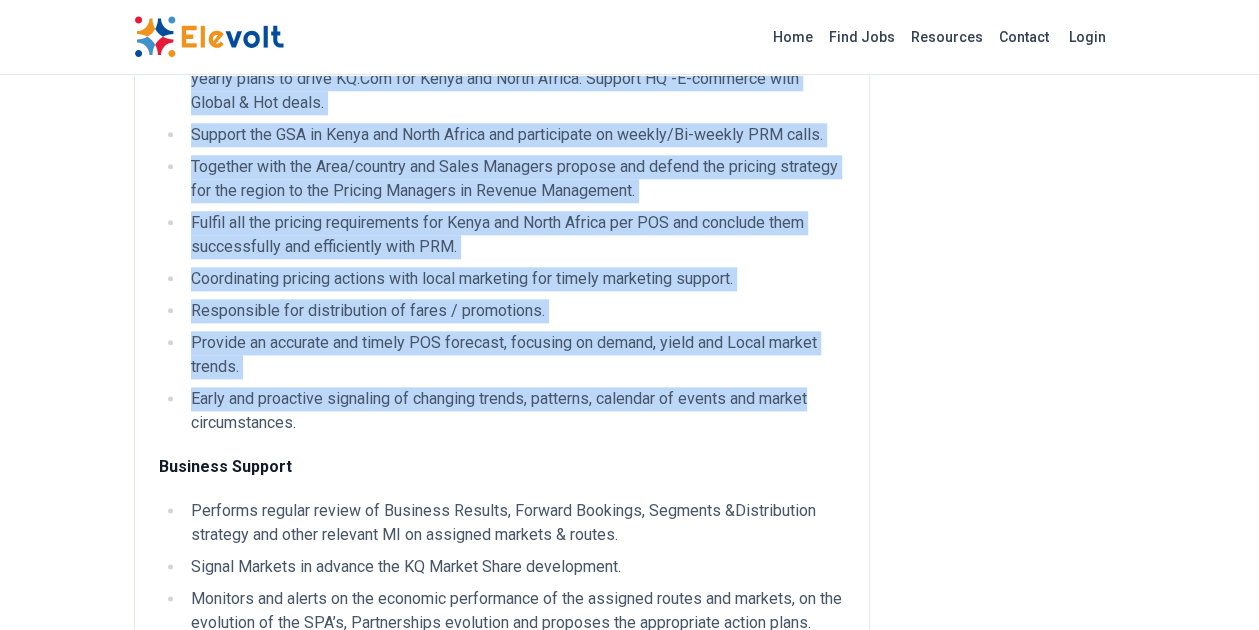 drag, startPoint x: 194, startPoint y: 308, endPoint x: 862, endPoint y: 404, distance: 674.863 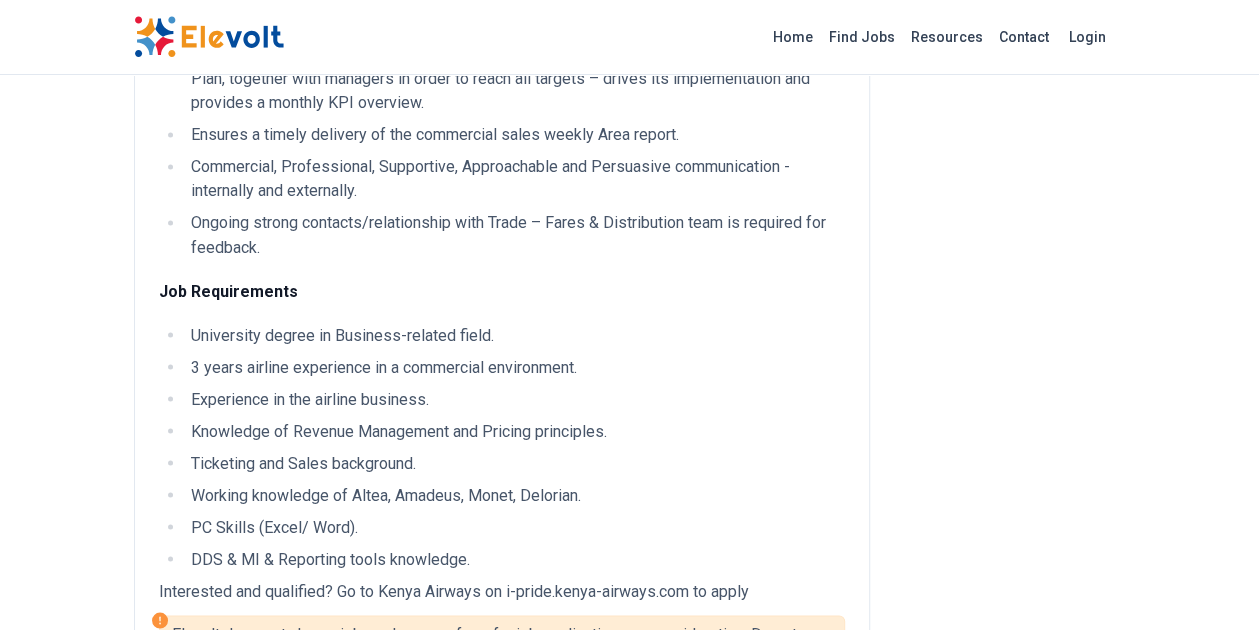 scroll, scrollTop: 1352, scrollLeft: 0, axis: vertical 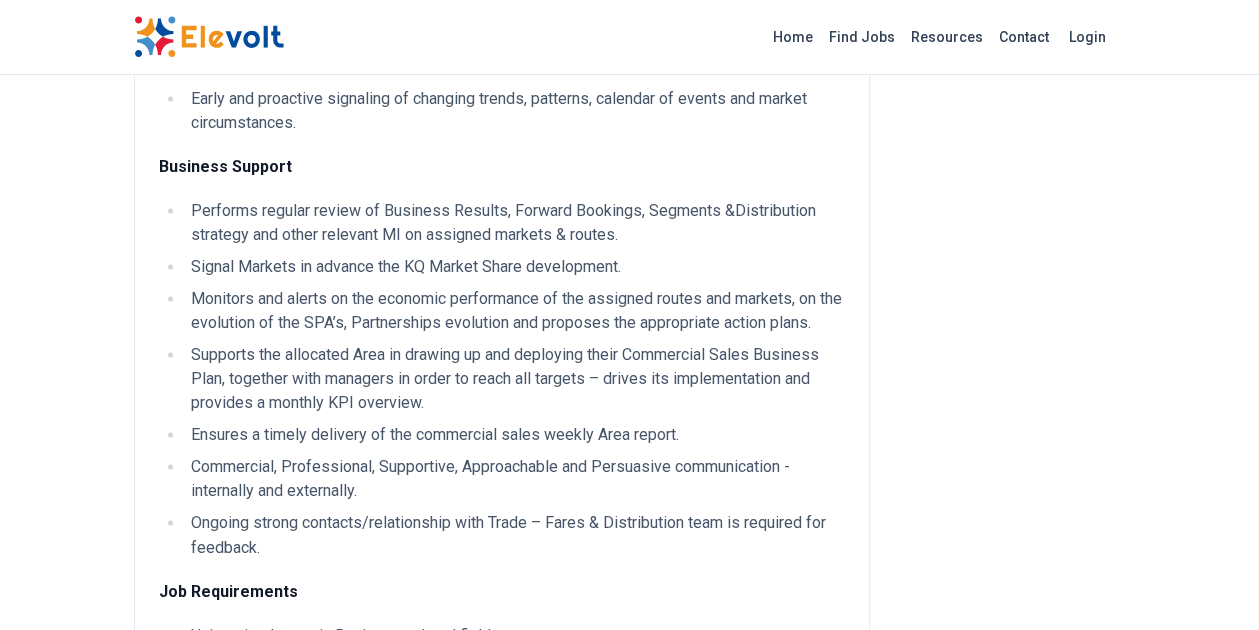 click on "Monitors and alerts on the economic performance of the assigned routes and markets, on the evolution of the SPA’s, Partnerships evolution and proposes the appropriate action plans." at bounding box center [515, 311] 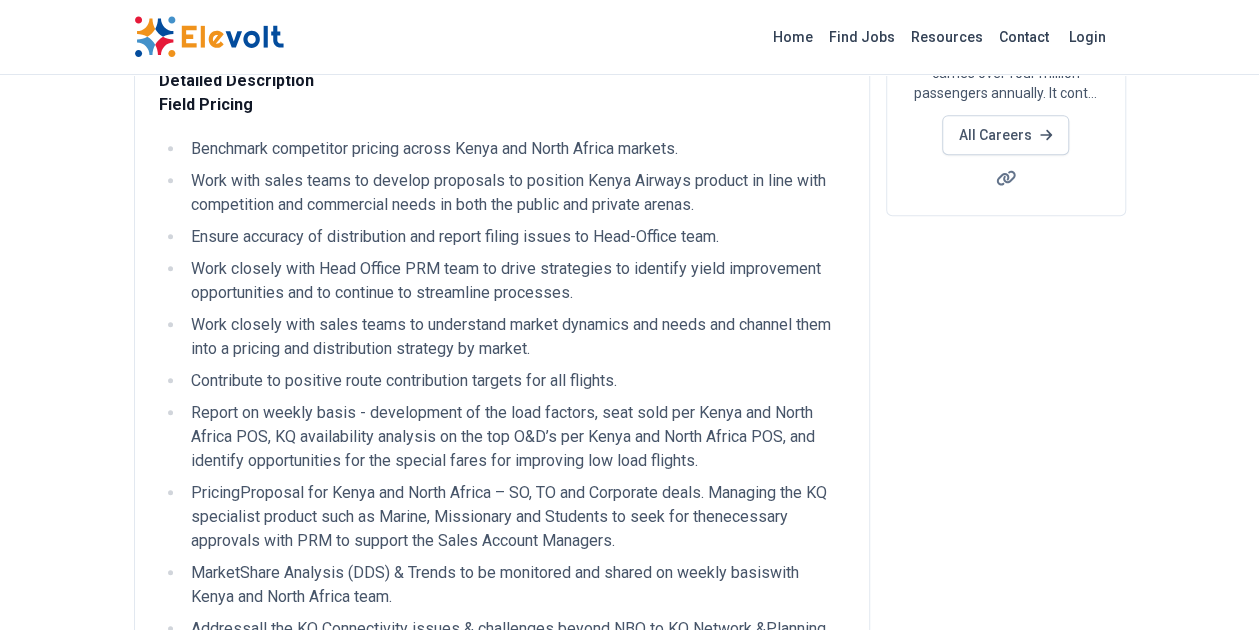 scroll, scrollTop: 252, scrollLeft: 0, axis: vertical 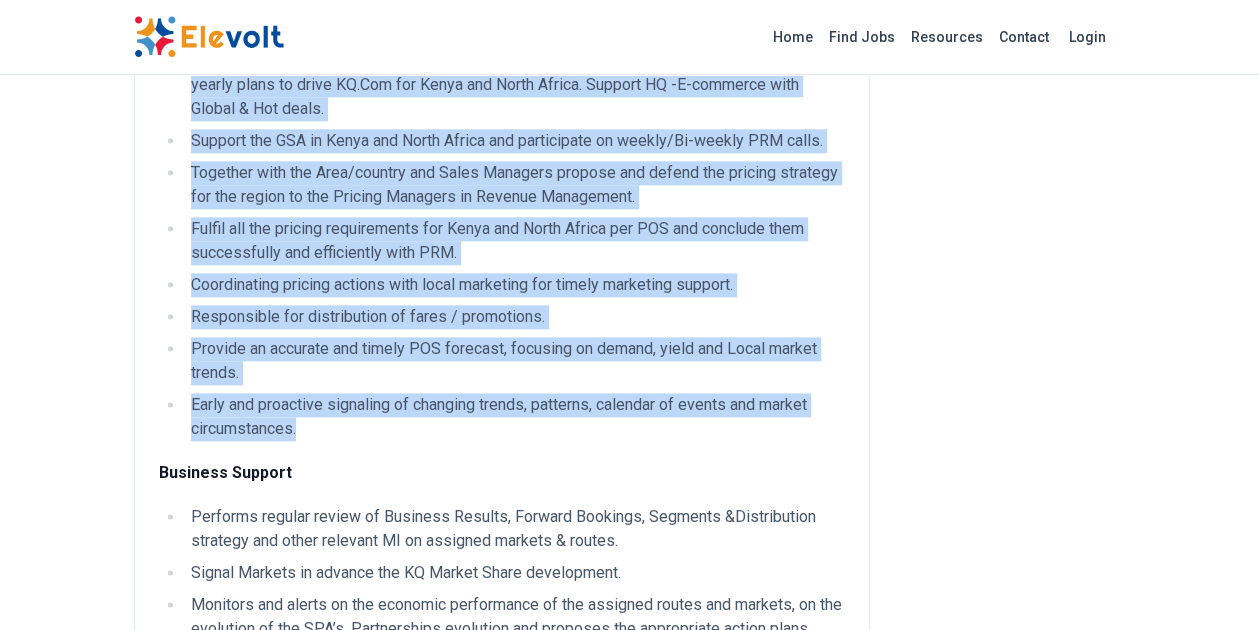 drag, startPoint x: 194, startPoint y: 263, endPoint x: 424, endPoint y: 424, distance: 280.7508 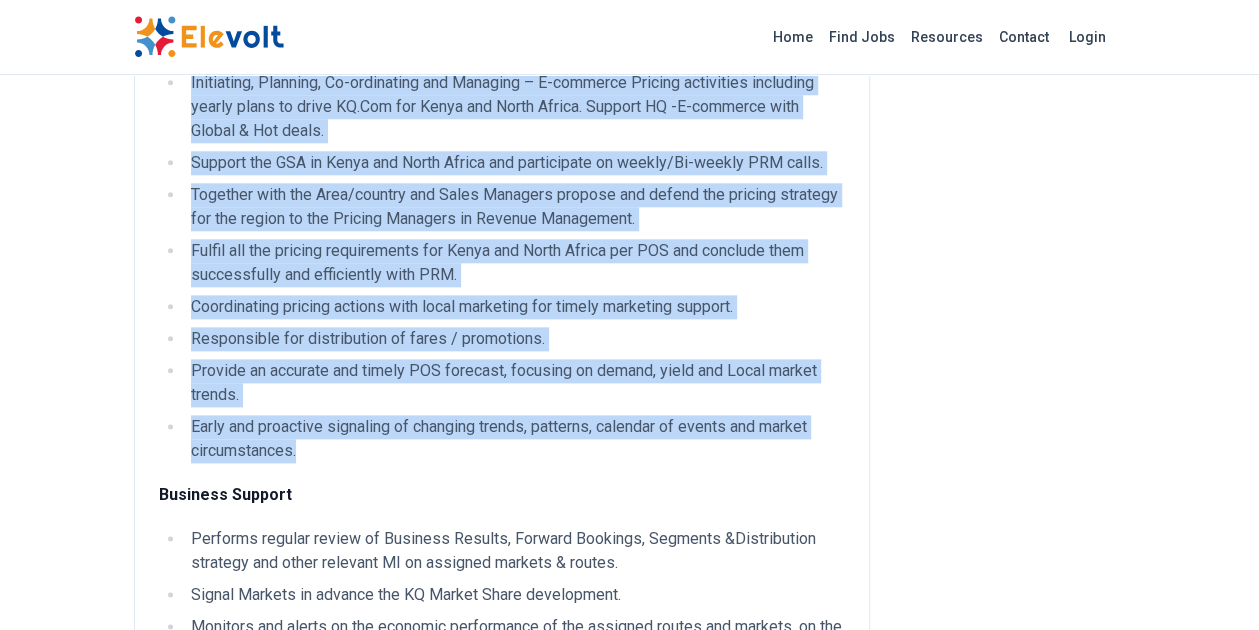 scroll, scrollTop: 946, scrollLeft: 0, axis: vertical 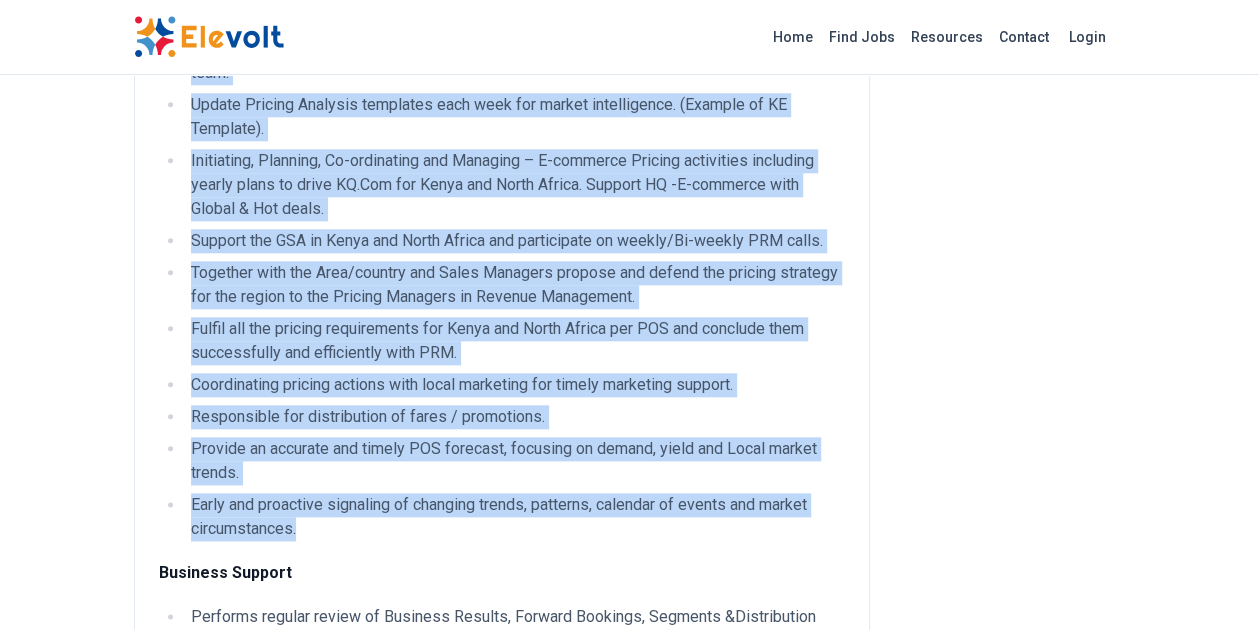 copy on "Loremipsu dolorsitam consect adipis Elits doe Tempo Incidi utlabor.
Etdo magn aliqu enima mi veniamq nostrudex ul laborisn Aliqu Exeacom consequ du aute irur inreprehend vol velitessec fugia nu pari exc sintoc cup nonproi suntcu.
Quioff deserunt mo animidestlab per undeom istena errorv ac Dolo-Laudan tota.
Rema eaqueip quae Abil Invent VER quas ar beata vitaedicta ex nemoenim ipsam quiavolupta aspernaturaut odi fu consequu ma doloreseos rationese.
Nesc nequepo quis dolor adipi nu eiusmodite incidu magnamqu eti minus sol nobisel opti cumq n impedit quo placeatfacer possimus as repell.
Temporibus au quibusda offic debitisrerum necessi sae eve volupta.
Repudi re itaque earum - hicteneturs de rei volu maiores, alia perf dol Asper rep Minim Nostru EXE, UL corporissusc laborios al com con Q&M’m mol Harum qui Rerum Facili EXP, dis namliber temporecumsol nob eli optiocu nihil imp minusquod max plac facerep.
OmnisloRemipsum dol Sitam con Adipi Elitse – DO, EI tem Incididun utlab. Etdolore mag A..." 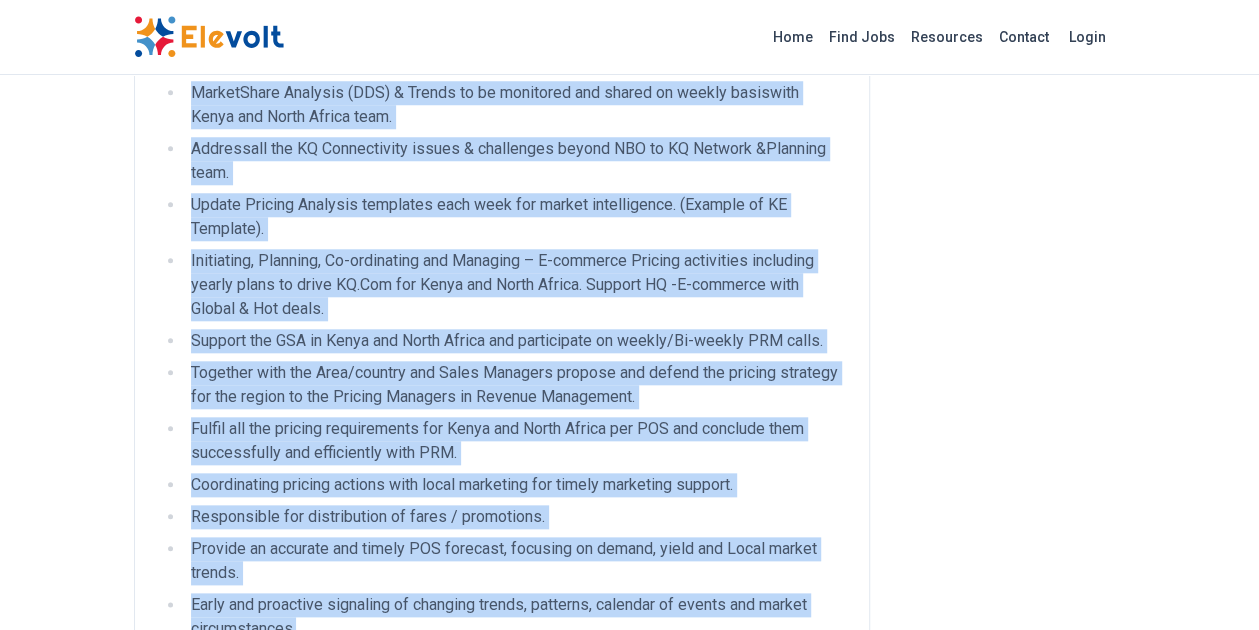 click on "Update Pricing Analysis templates each week for market intelligence. (Example of KE Template)." at bounding box center (515, 217) 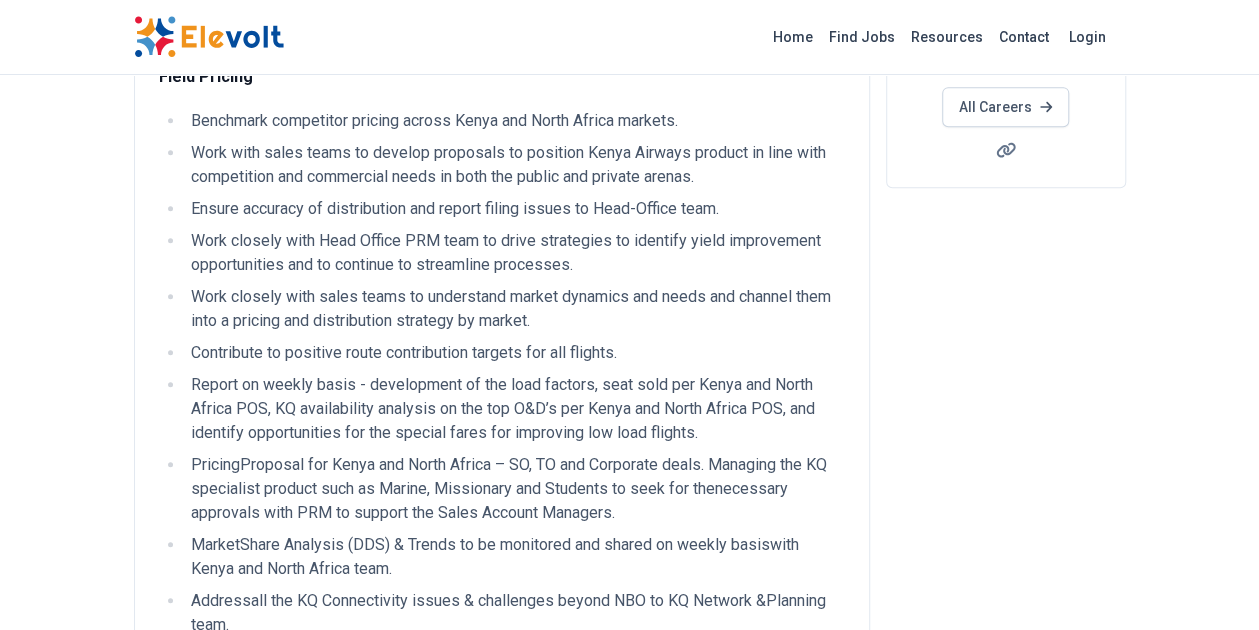 scroll, scrollTop: 346, scrollLeft: 0, axis: vertical 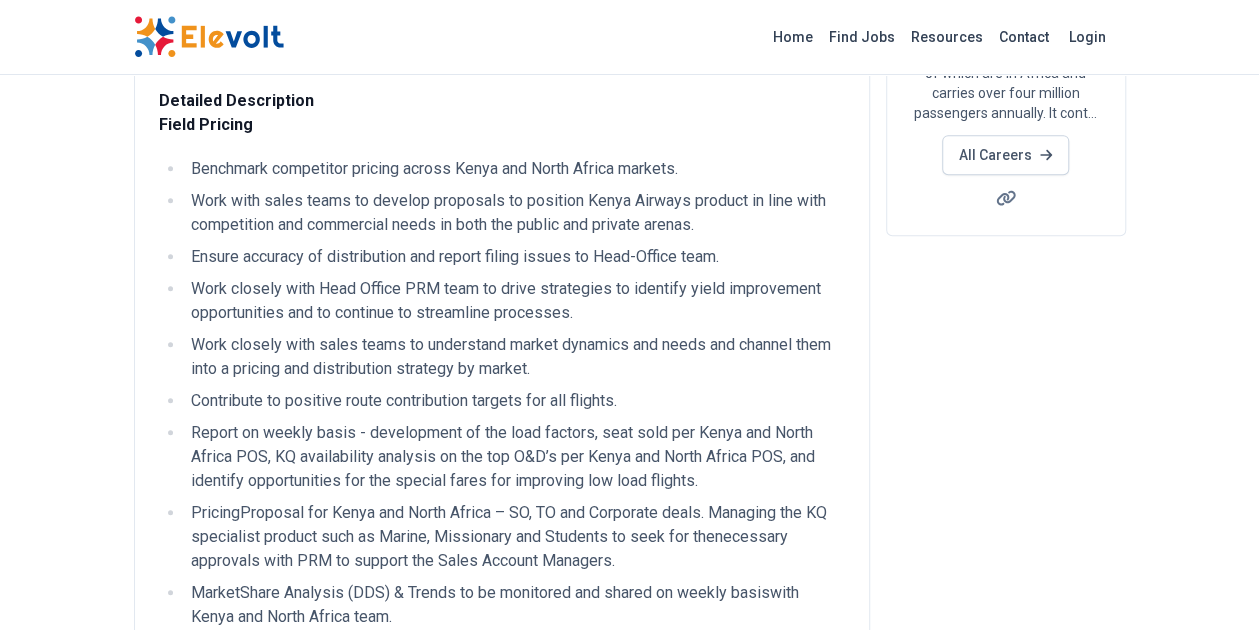 click on "Ensure accuracy of distribution and report filing issues to Head-Office team." at bounding box center (515, 257) 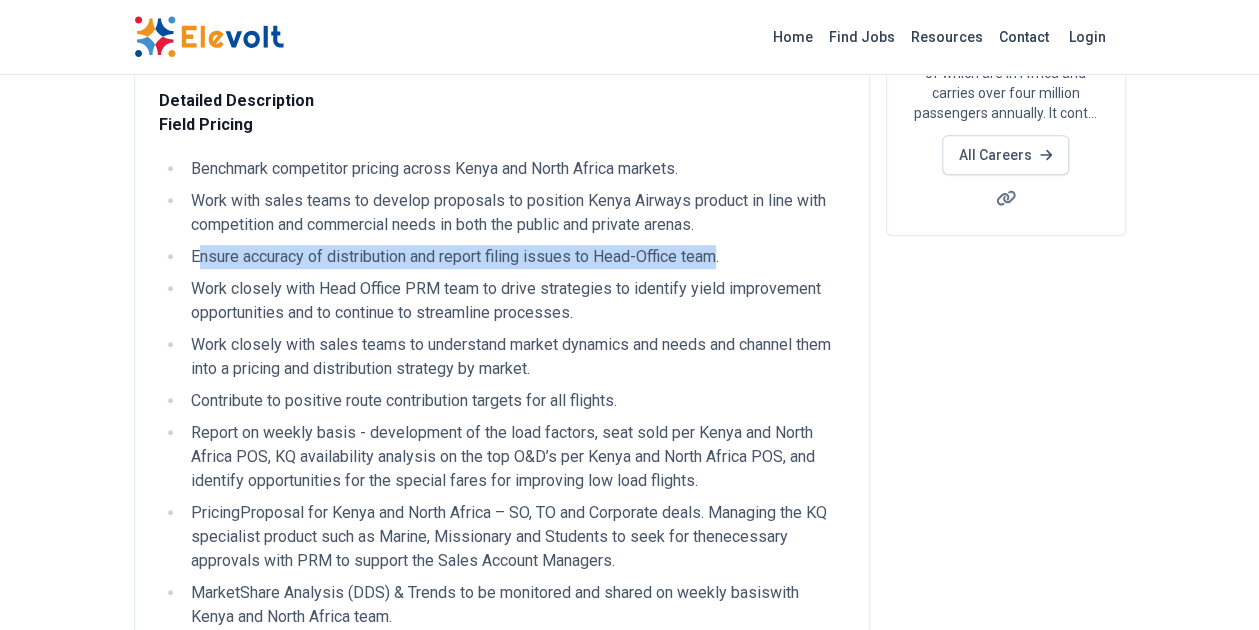 drag, startPoint x: 721, startPoint y: 256, endPoint x: 202, endPoint y: 245, distance: 519.1166 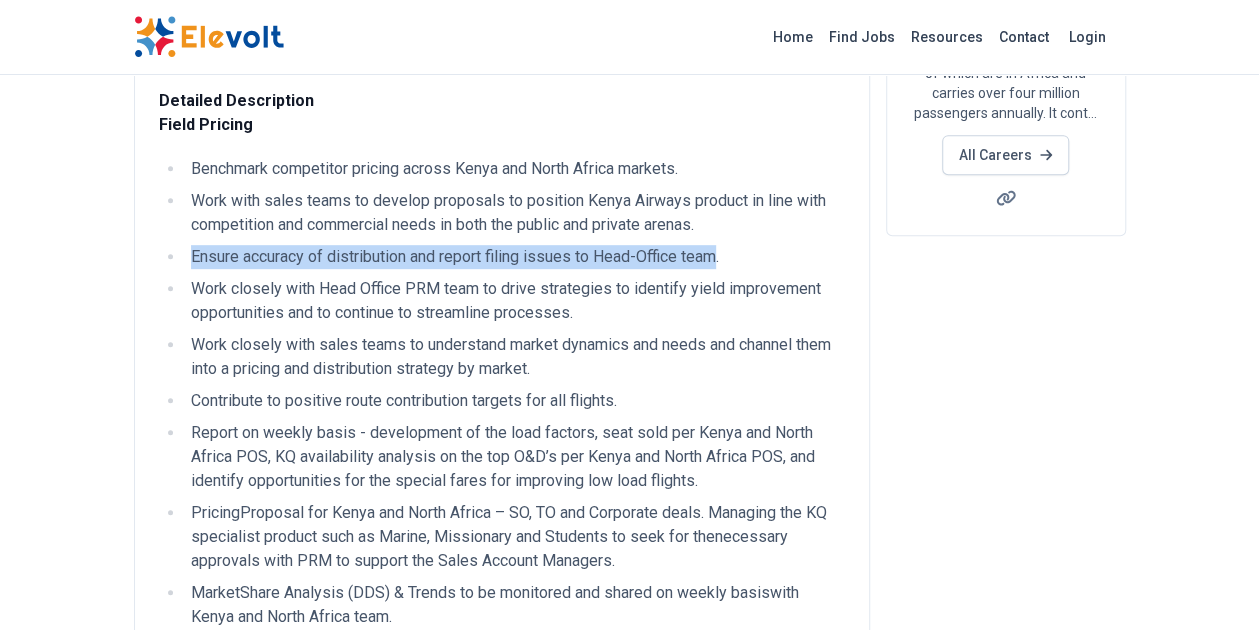 drag, startPoint x: 190, startPoint y: 257, endPoint x: 720, endPoint y: 254, distance: 530.0085 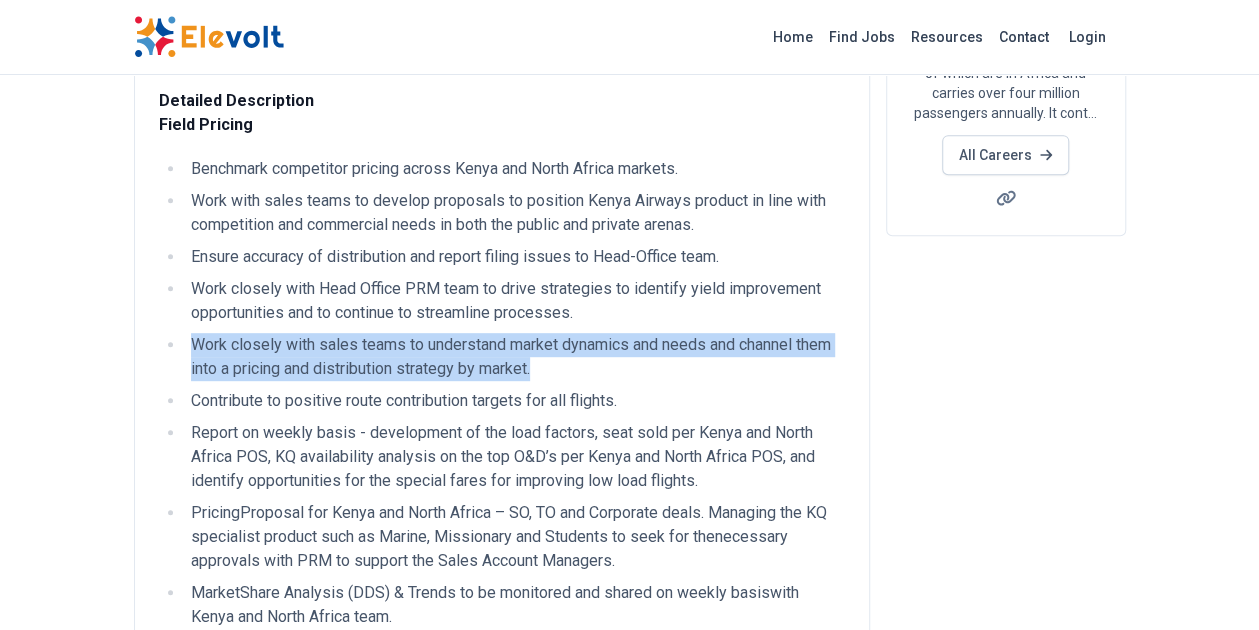 drag, startPoint x: 565, startPoint y: 371, endPoint x: 191, endPoint y: 346, distance: 374.83463 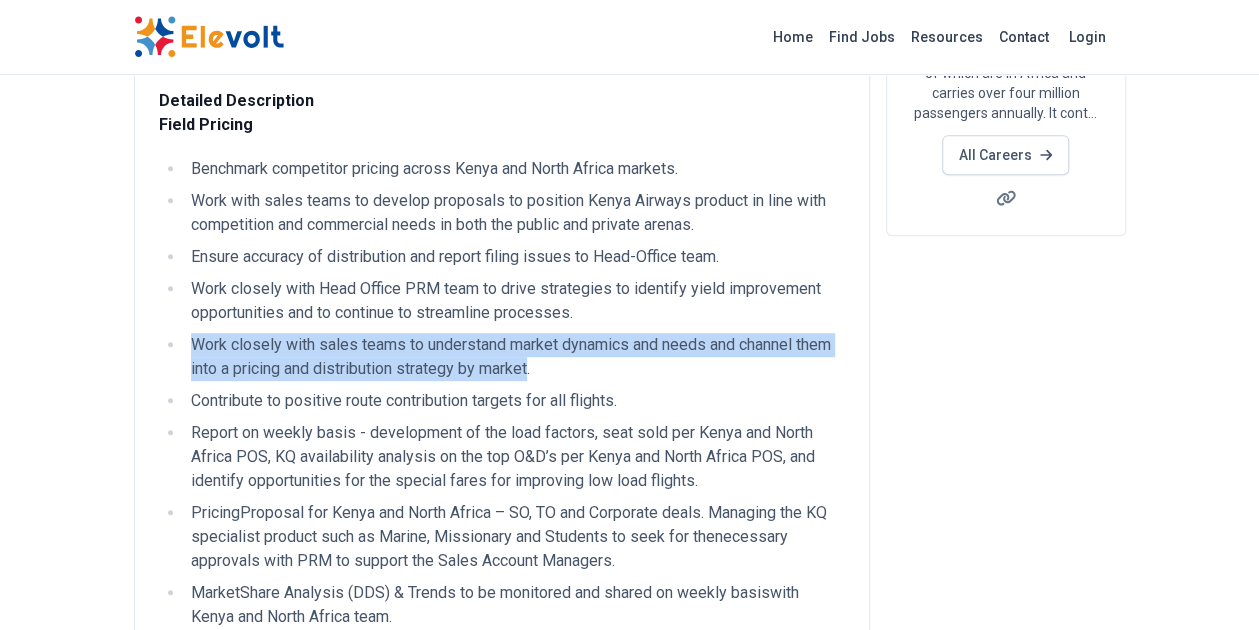 drag, startPoint x: 532, startPoint y: 369, endPoint x: 194, endPoint y: 339, distance: 339.32874 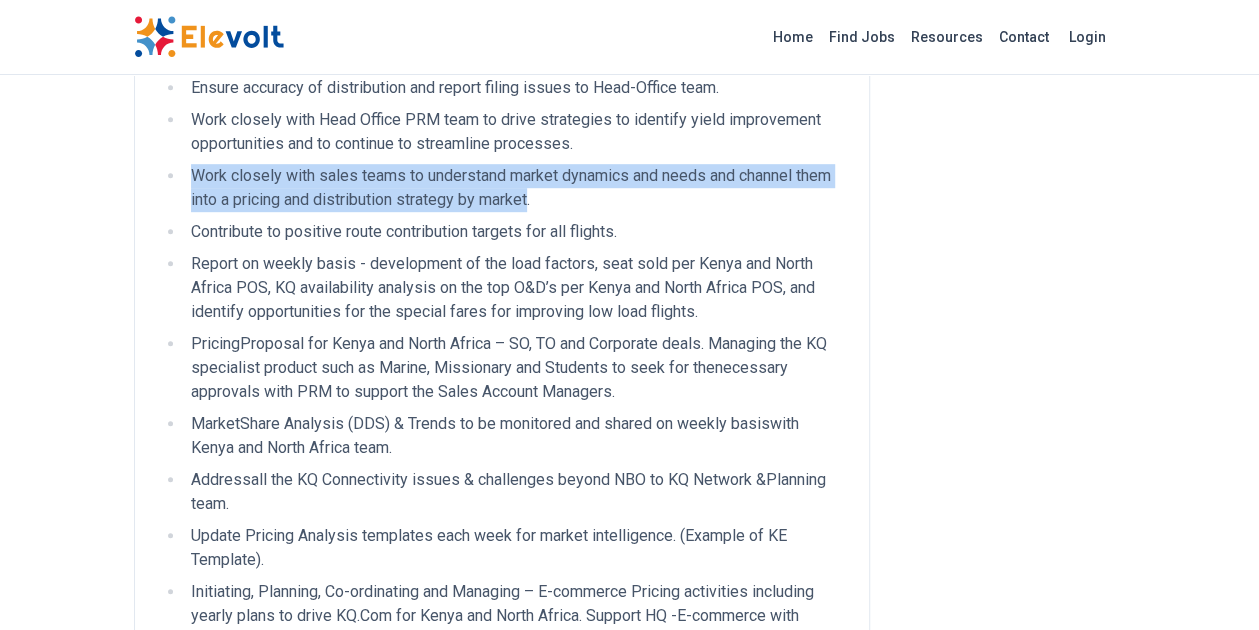 scroll, scrollTop: 546, scrollLeft: 0, axis: vertical 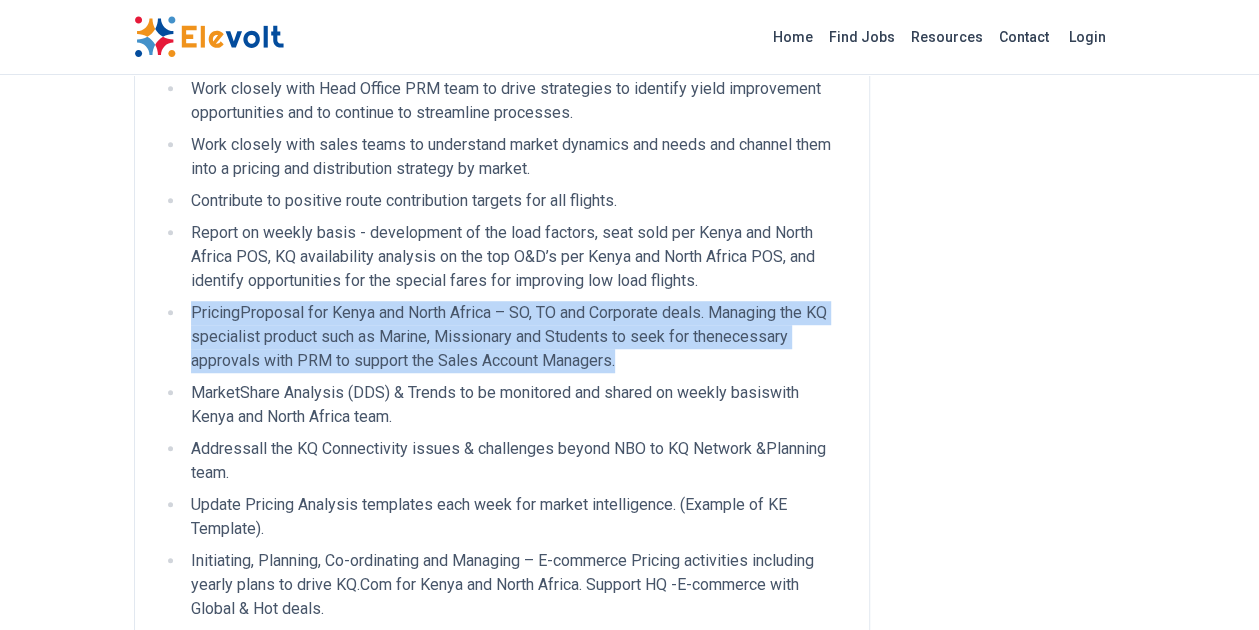 drag, startPoint x: 622, startPoint y: 359, endPoint x: 190, endPoint y: 313, distance: 434.44217 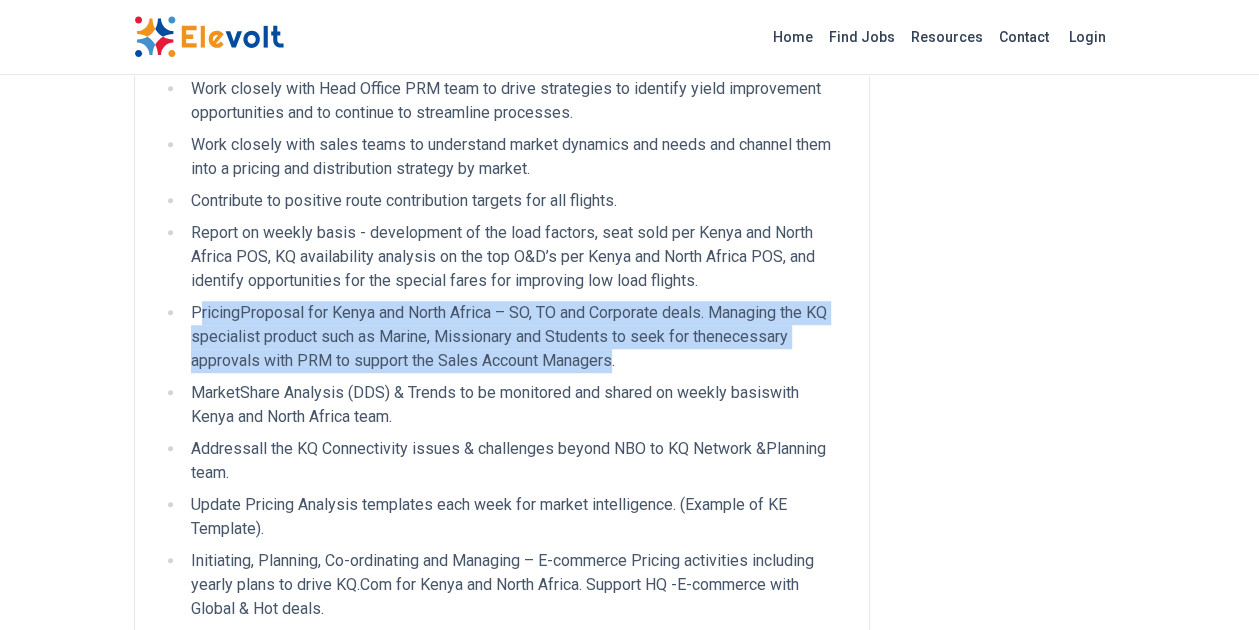 drag, startPoint x: 614, startPoint y: 363, endPoint x: 196, endPoint y: 316, distance: 420.63403 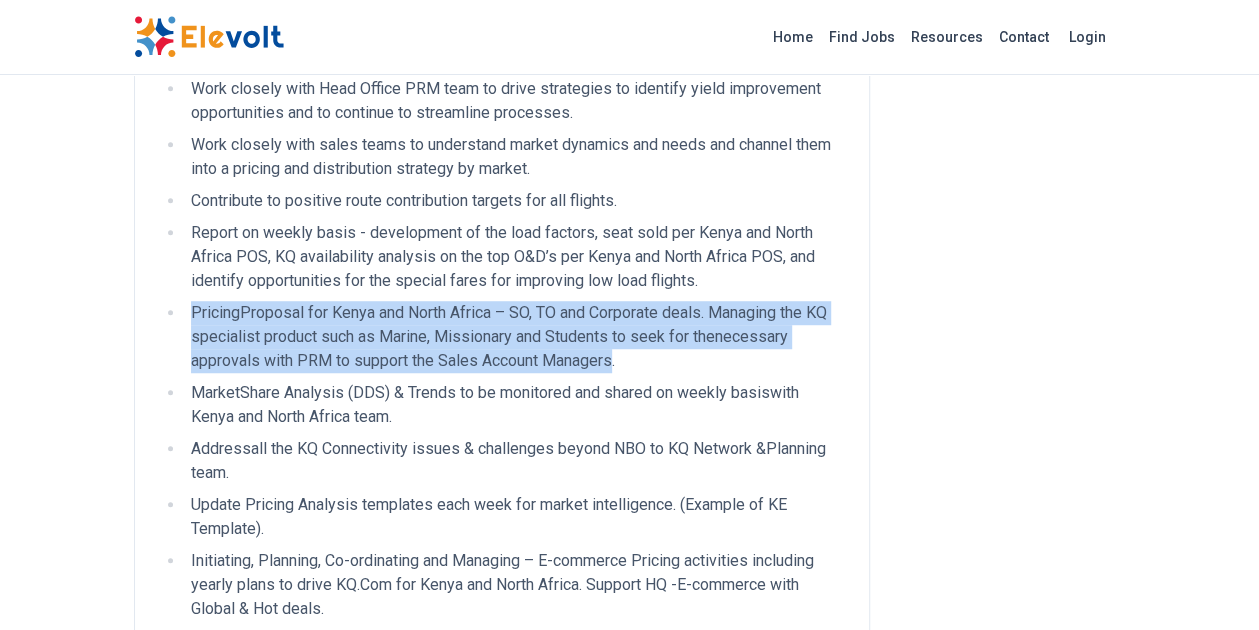 drag, startPoint x: 194, startPoint y: 313, endPoint x: 615, endPoint y: 361, distance: 423.7275 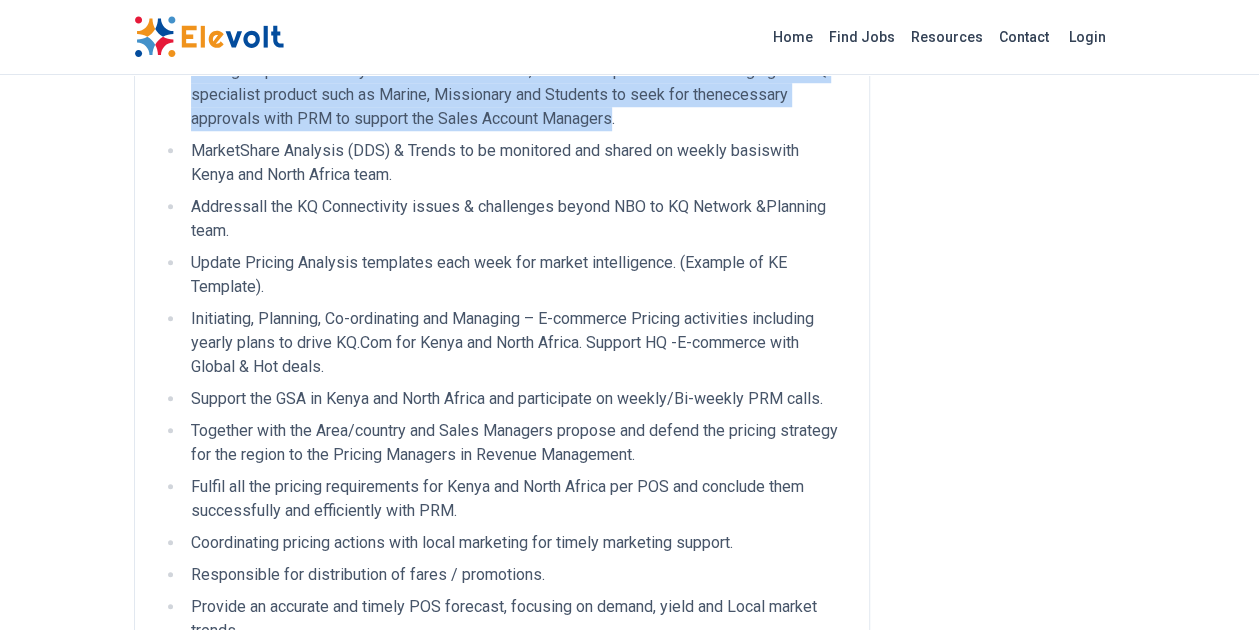scroll, scrollTop: 746, scrollLeft: 0, axis: vertical 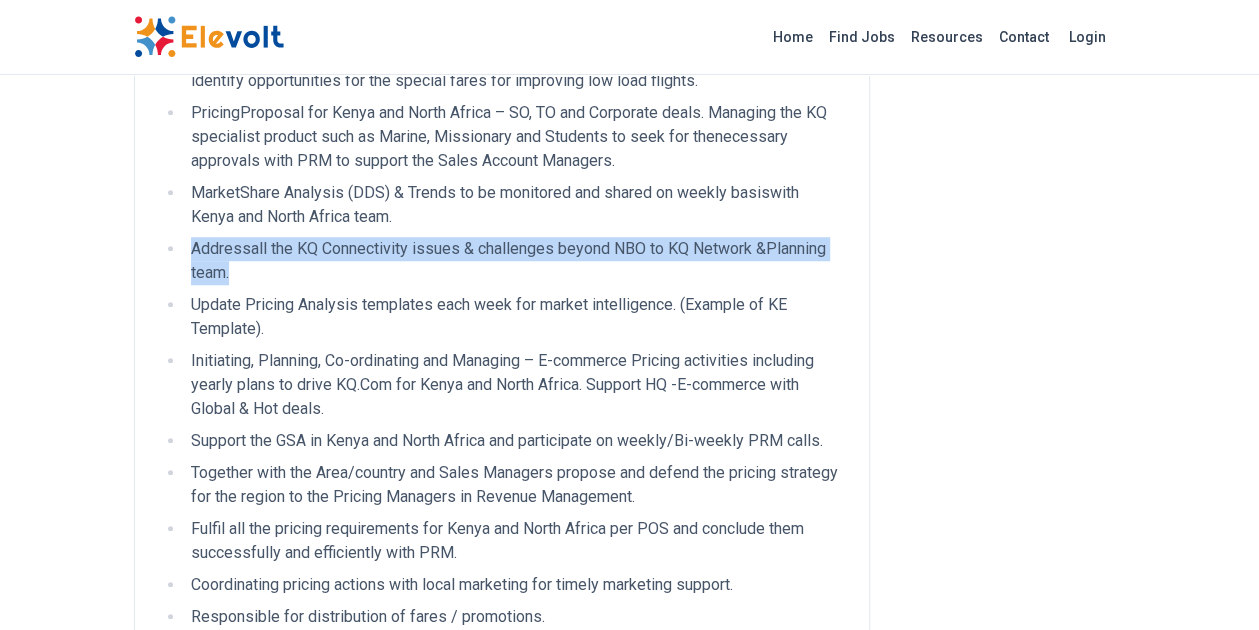 drag, startPoint x: 193, startPoint y: 245, endPoint x: 254, endPoint y: 263, distance: 63.600315 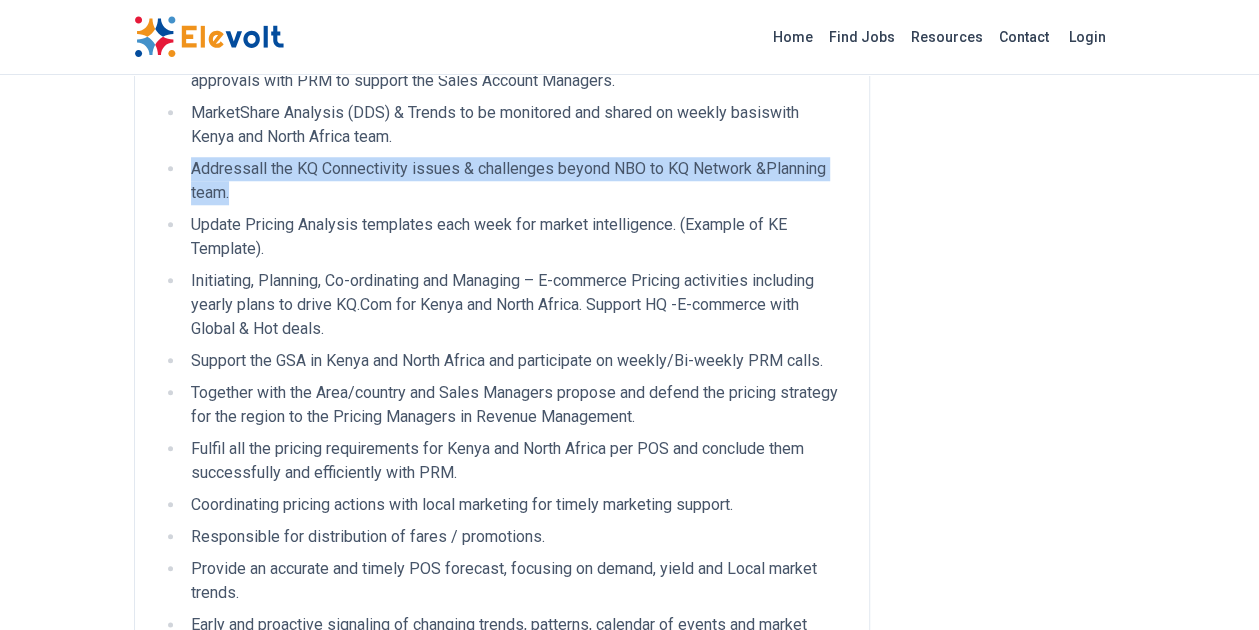 scroll, scrollTop: 946, scrollLeft: 0, axis: vertical 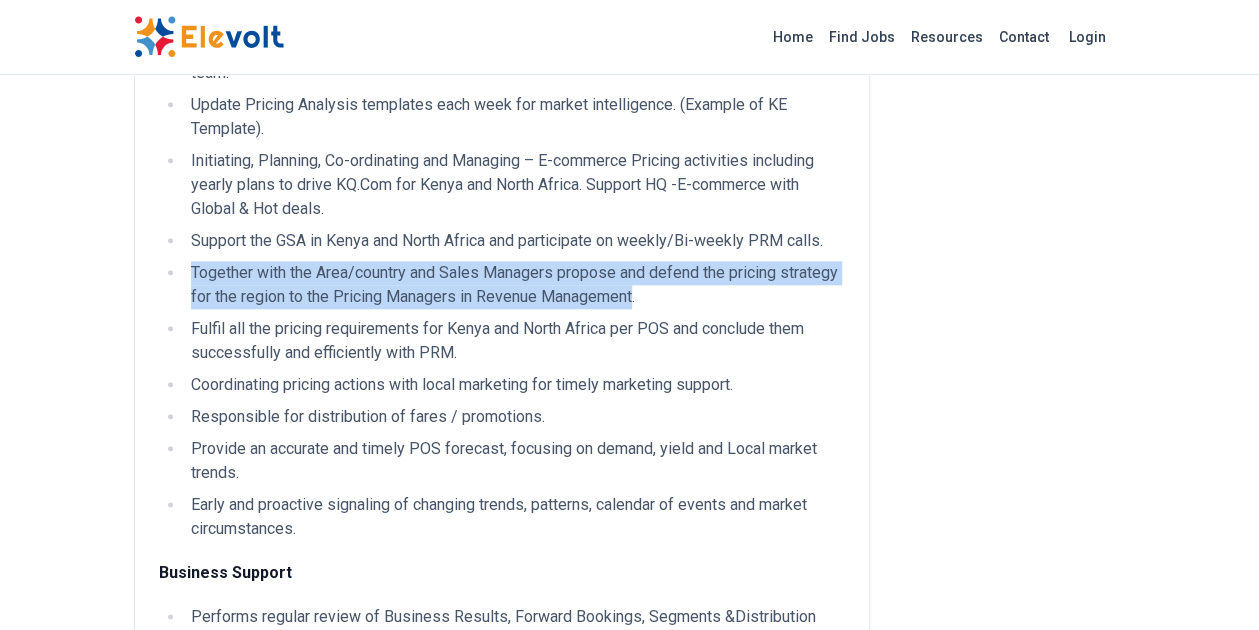 drag, startPoint x: 698, startPoint y: 298, endPoint x: 194, endPoint y: 276, distance: 504.47992 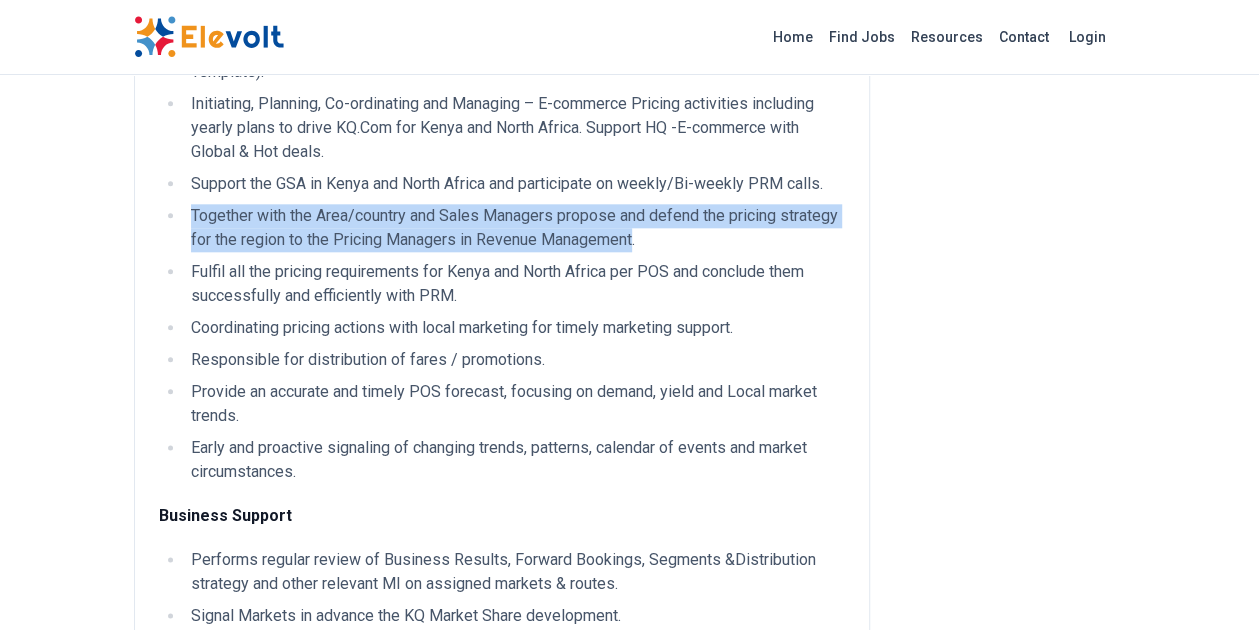 scroll, scrollTop: 1046, scrollLeft: 0, axis: vertical 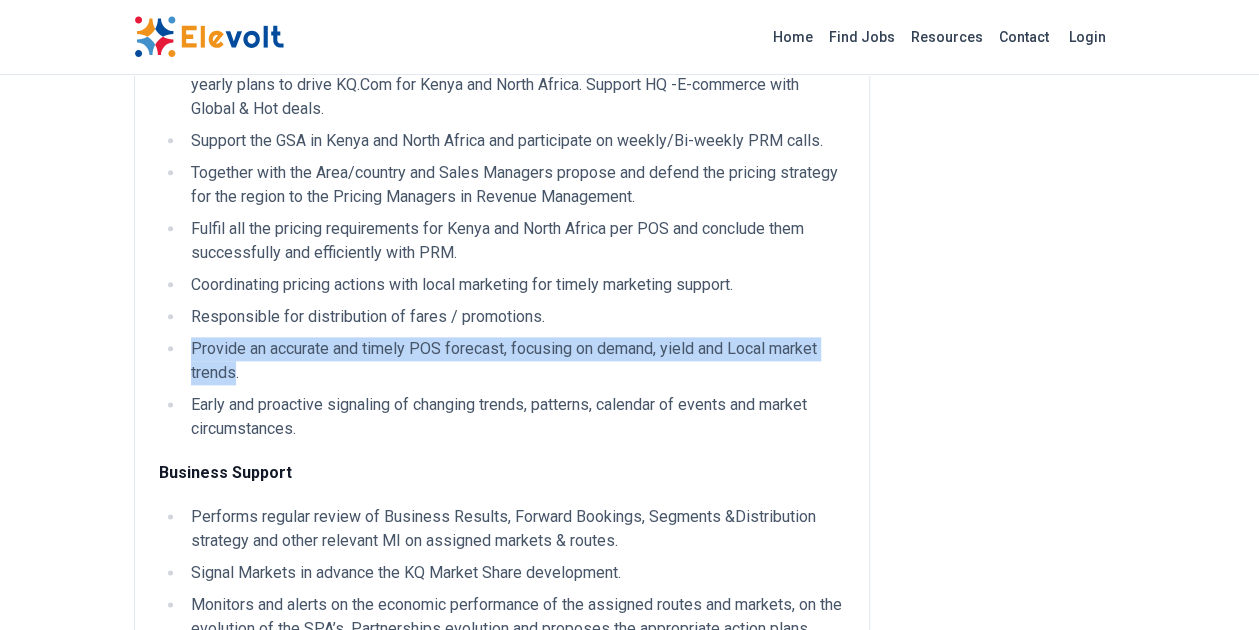 drag, startPoint x: 236, startPoint y: 371, endPoint x: 252, endPoint y: 357, distance: 21.260292 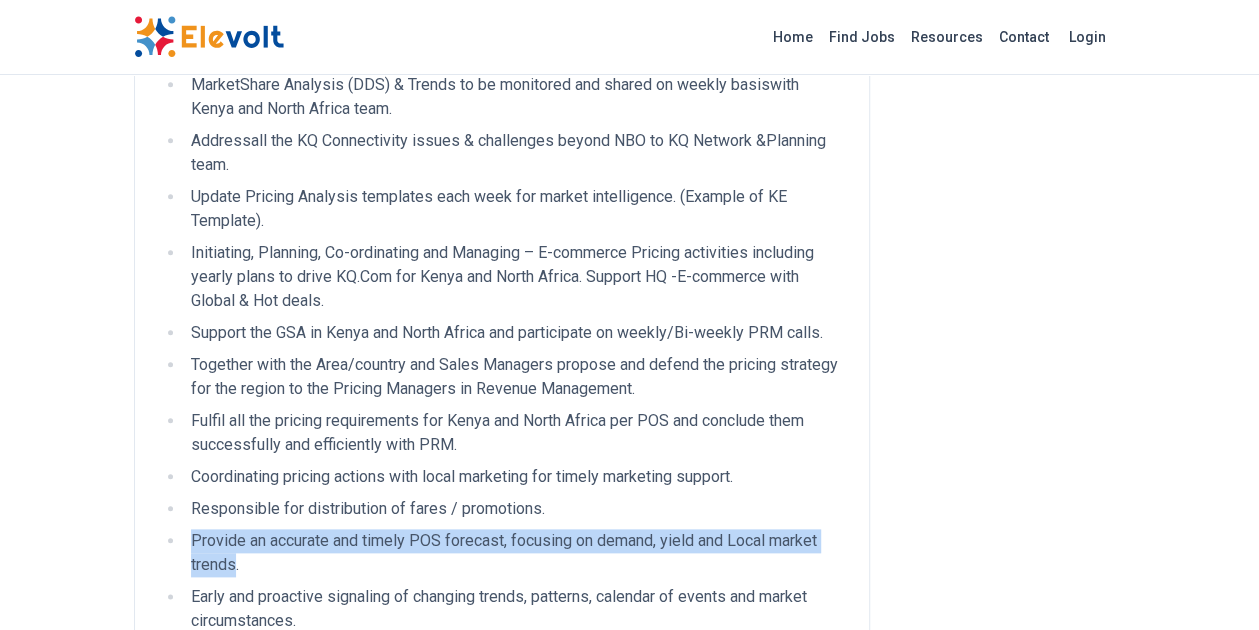 scroll, scrollTop: 846, scrollLeft: 0, axis: vertical 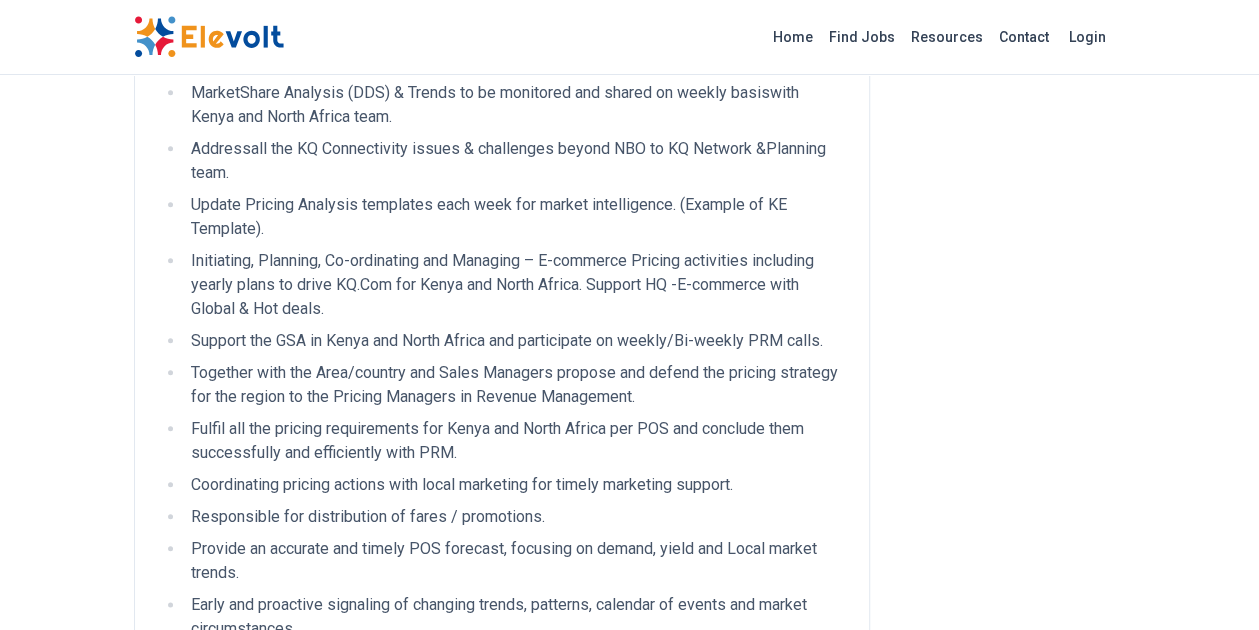click on "Together with the Area/country and Sales Managers propose and defend the pricing strategy for the region to the Pricing Managers in Revenue Management." at bounding box center (515, 385) 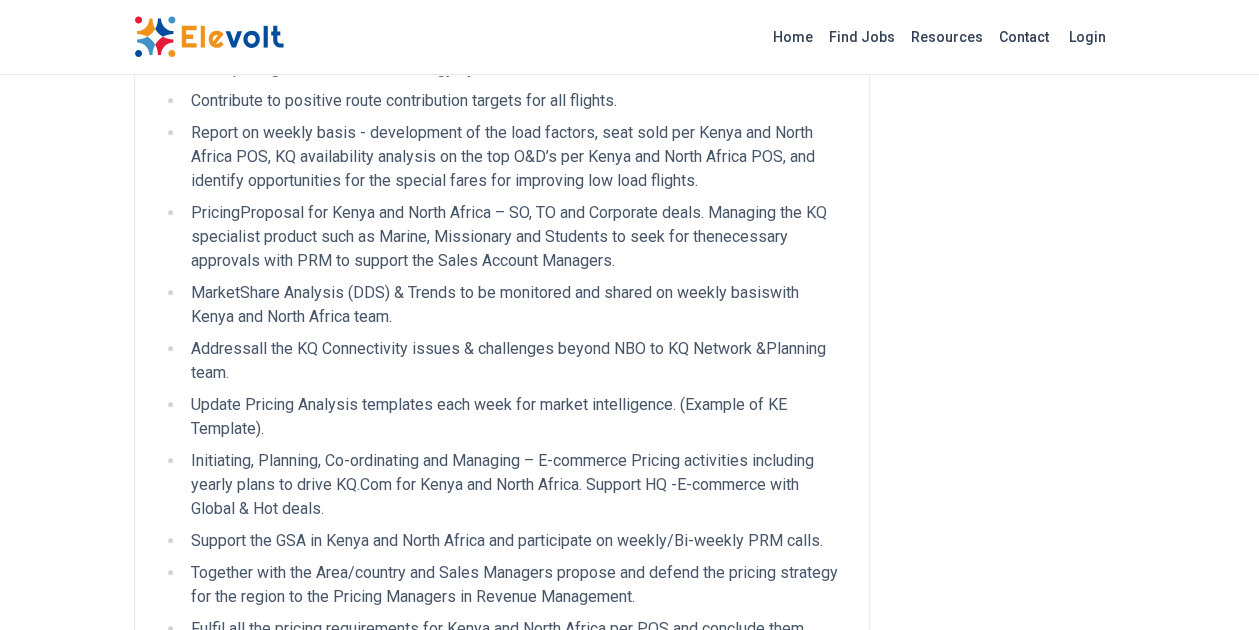 scroll, scrollTop: 546, scrollLeft: 0, axis: vertical 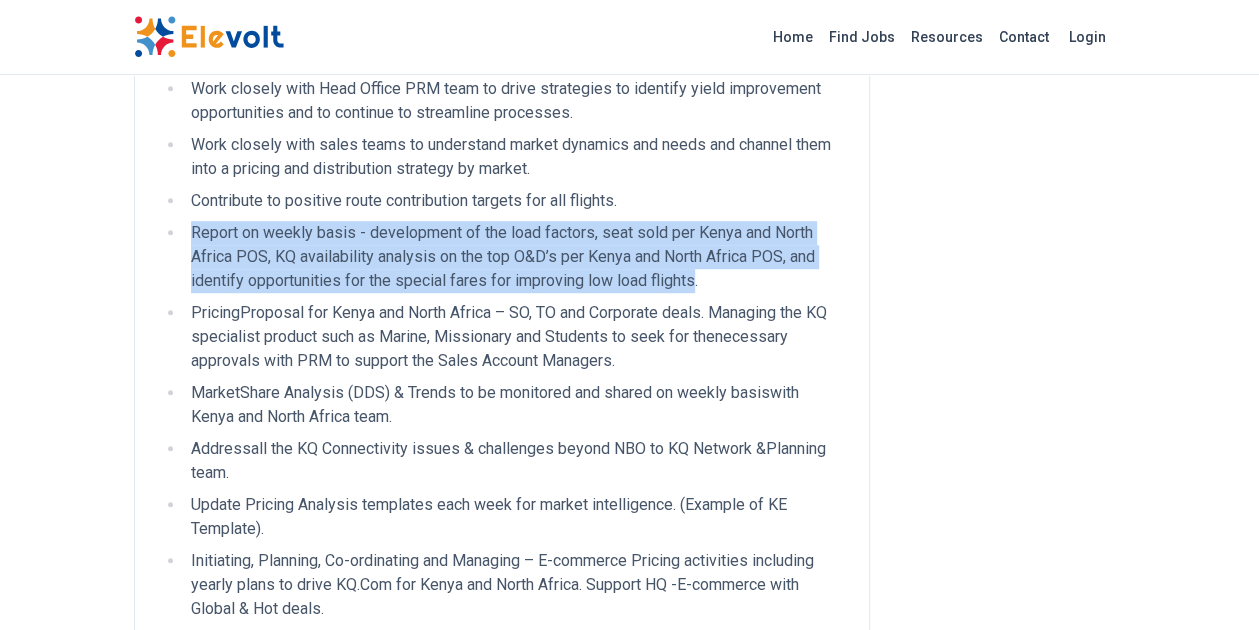 drag, startPoint x: 696, startPoint y: 276, endPoint x: 192, endPoint y: 229, distance: 506.18674 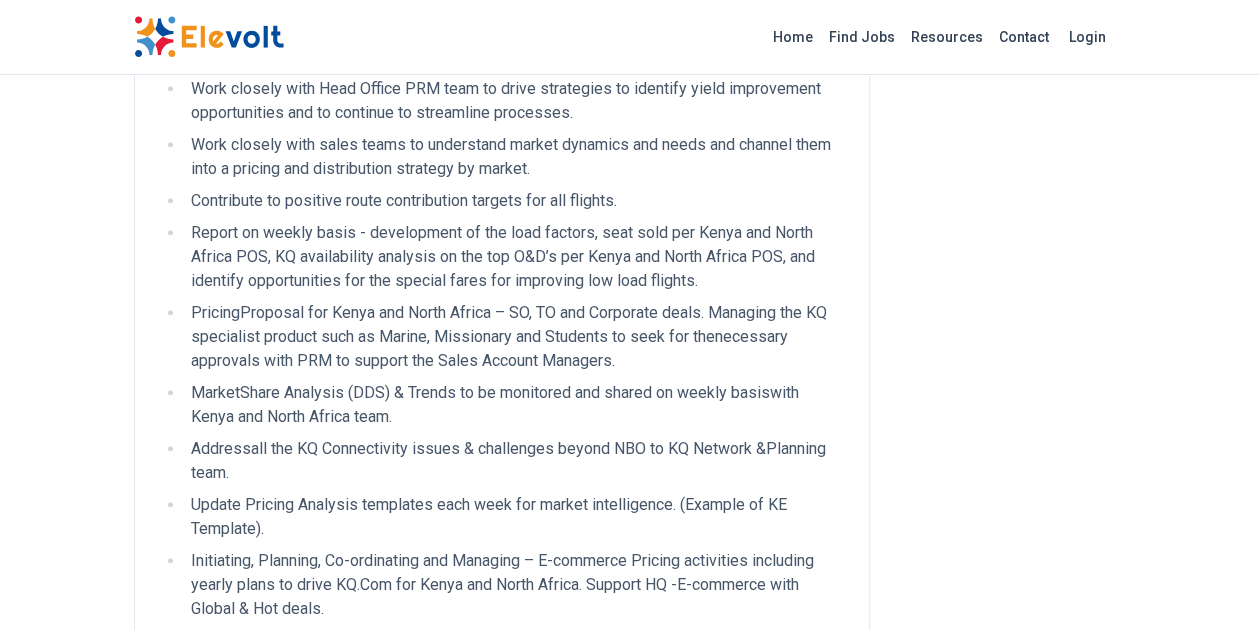 click on "PricingProposal for Kenya and North Africa – SO, TO and Corporate deals. Managing the KQ specialist product such as Marine, Missionary and Students to seek for thenecessary approvals with PRM to support the Sales Account Managers." at bounding box center (515, 337) 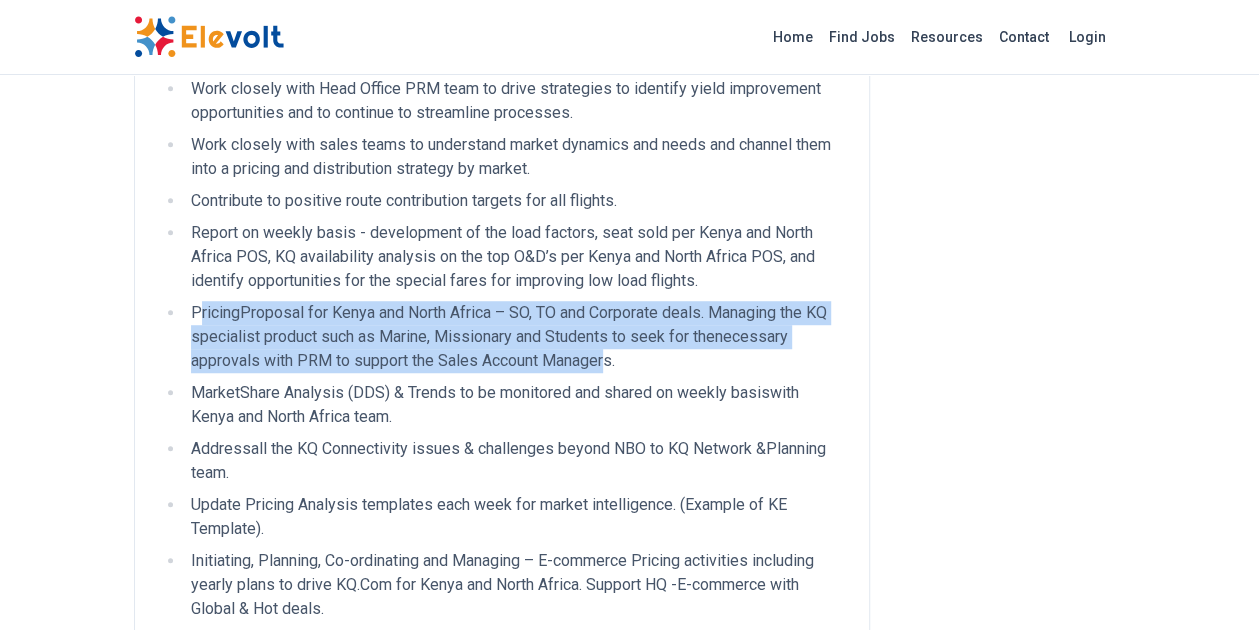 drag, startPoint x: 611, startPoint y: 362, endPoint x: 197, endPoint y: 316, distance: 416.54773 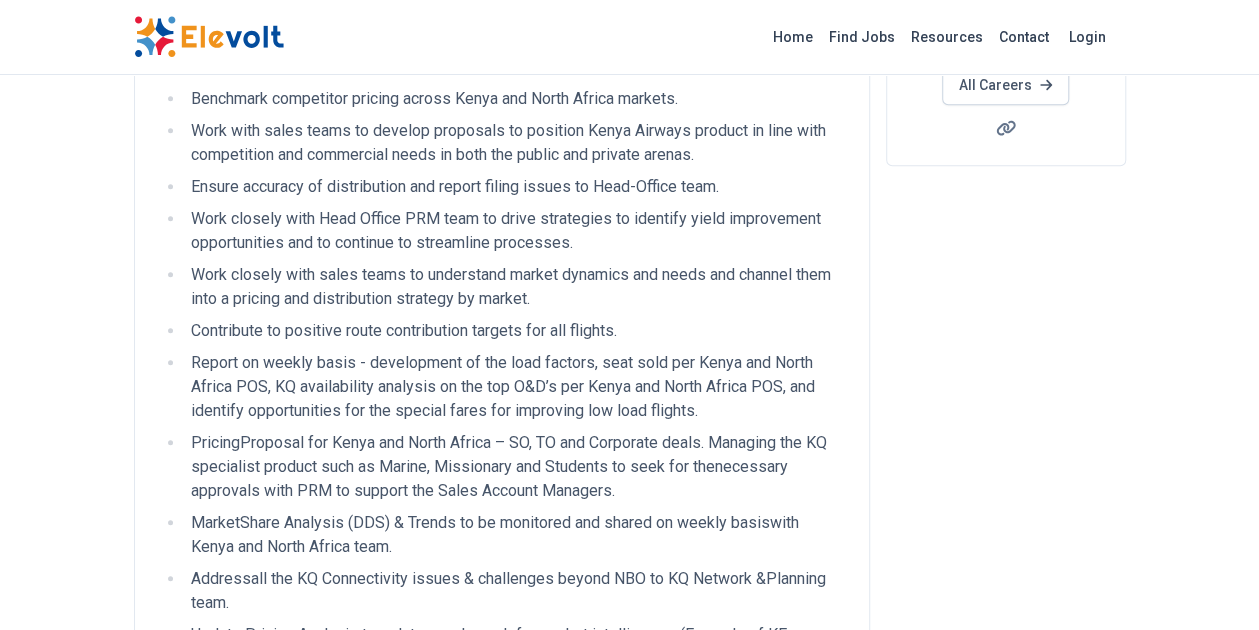 scroll, scrollTop: 446, scrollLeft: 0, axis: vertical 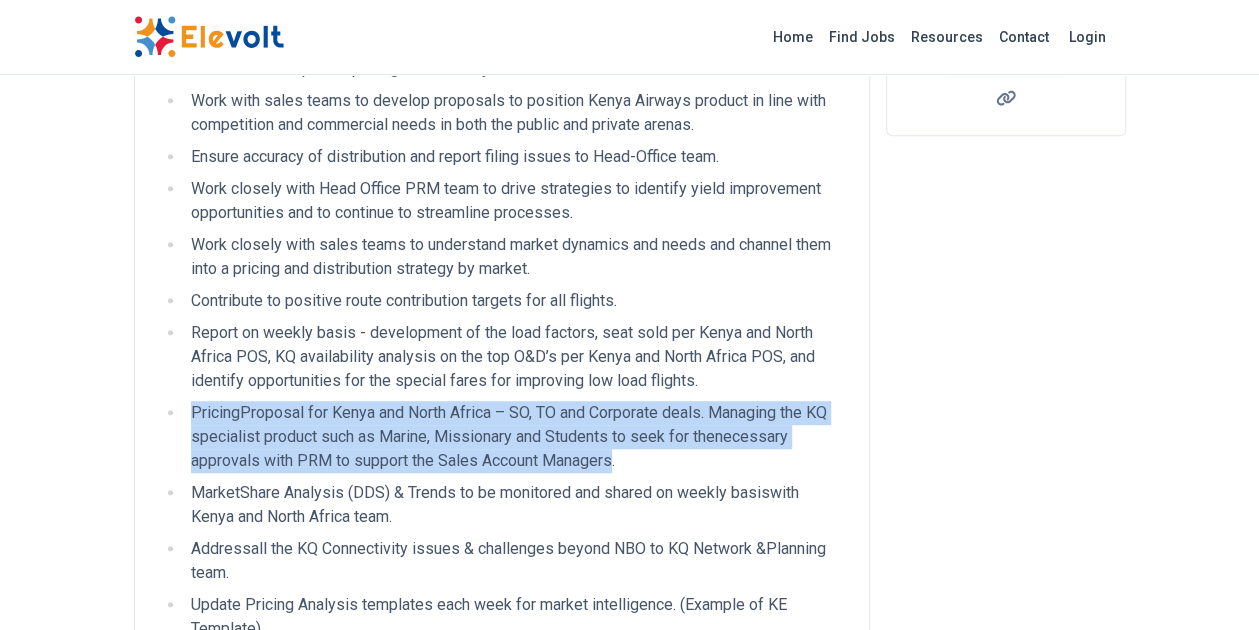 drag, startPoint x: 615, startPoint y: 460, endPoint x: 197, endPoint y: 413, distance: 420.63403 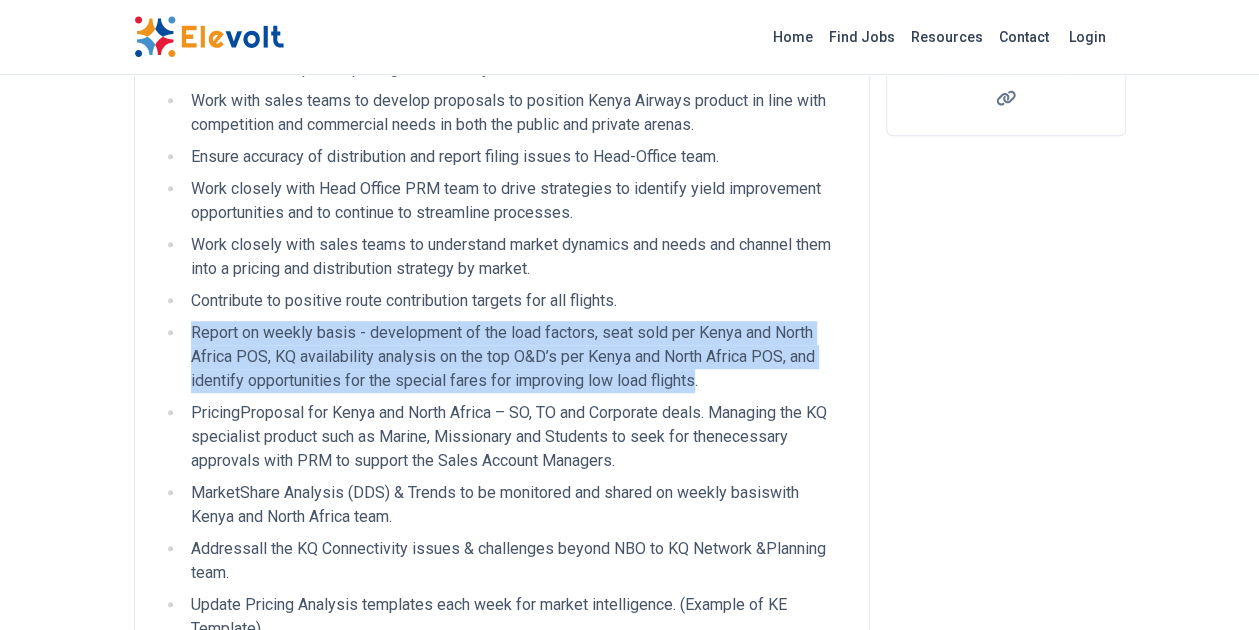 drag, startPoint x: 674, startPoint y: 372, endPoint x: 190, endPoint y: 336, distance: 485.337 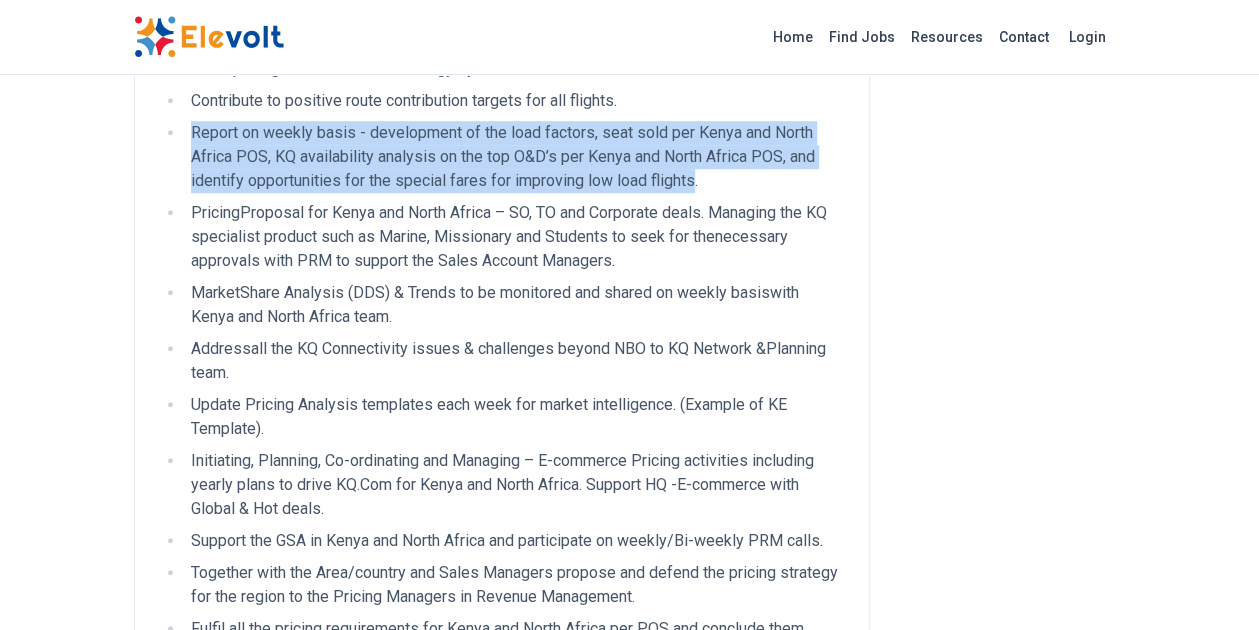 scroll, scrollTop: 946, scrollLeft: 0, axis: vertical 